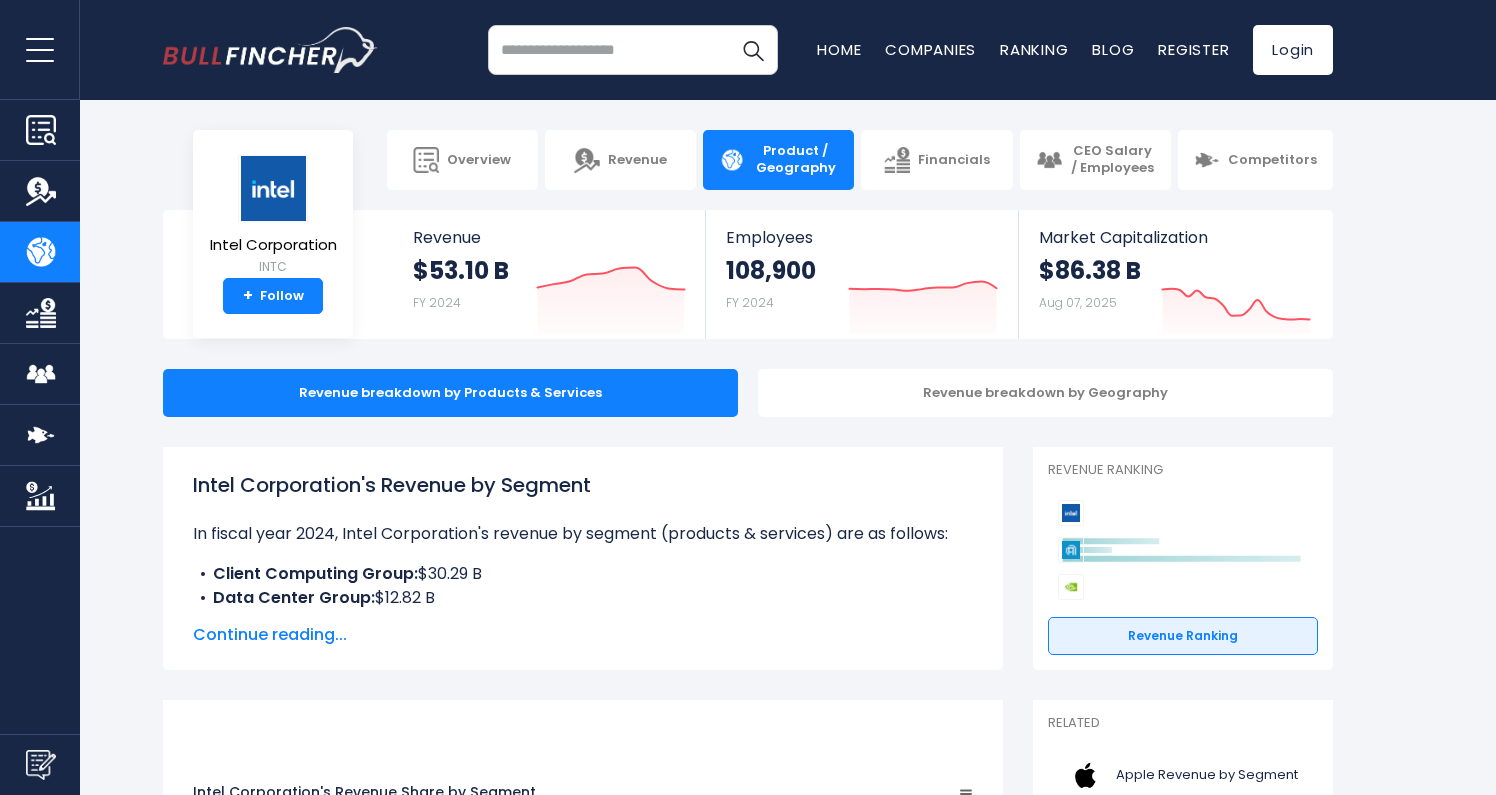 scroll, scrollTop: 0, scrollLeft: 0, axis: both 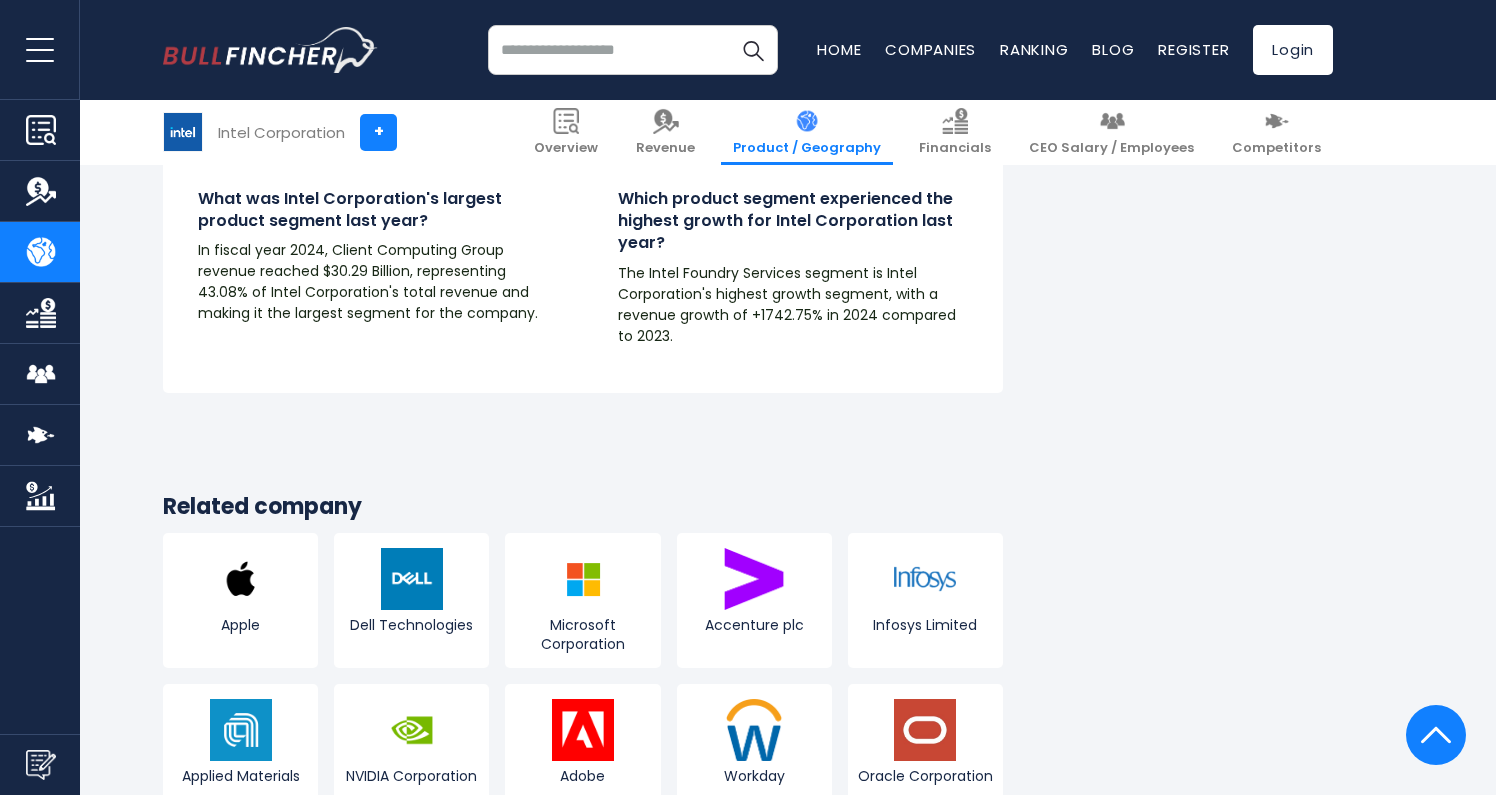 click at bounding box center [41, 191] 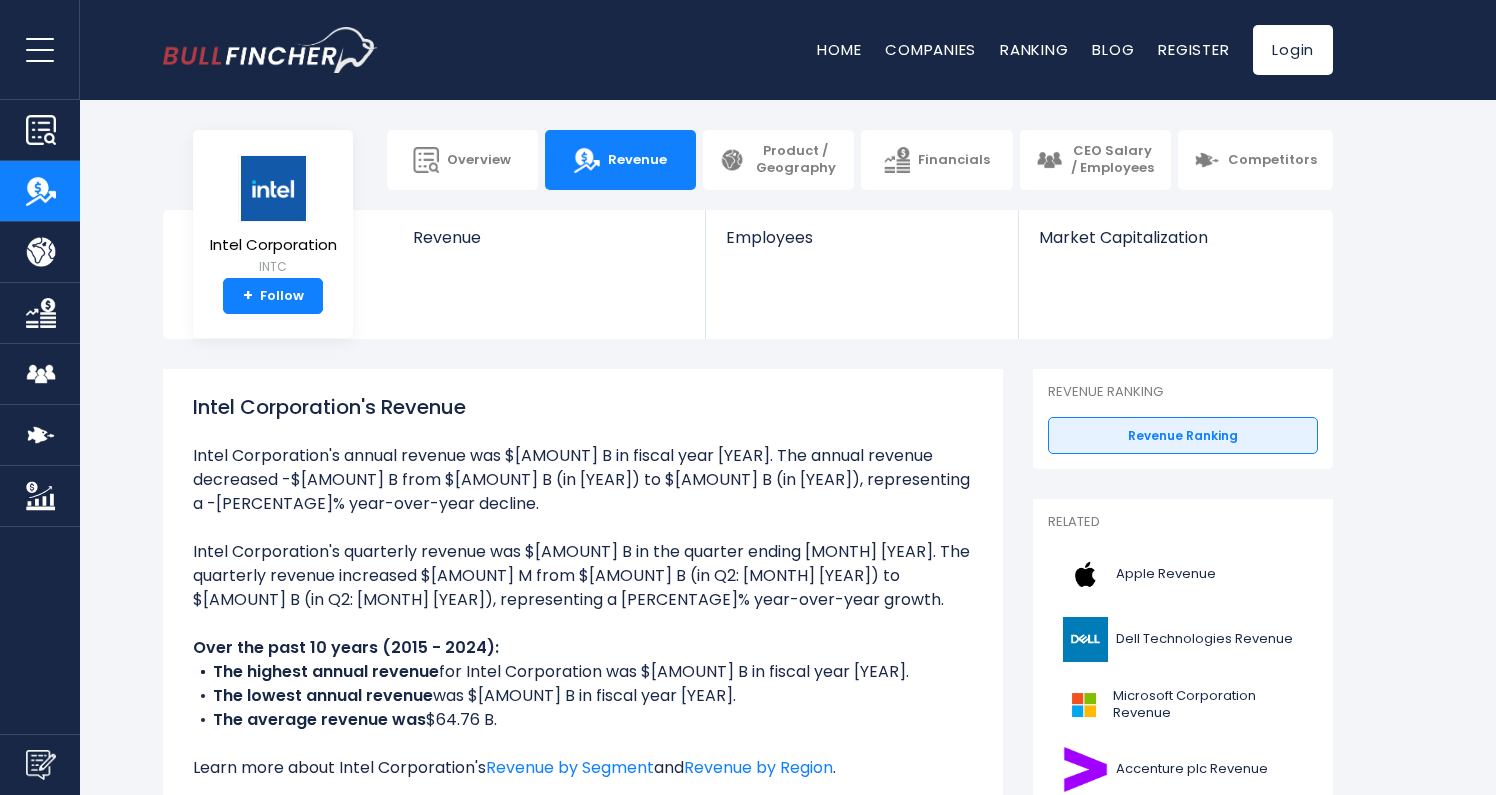 scroll, scrollTop: 0, scrollLeft: 0, axis: both 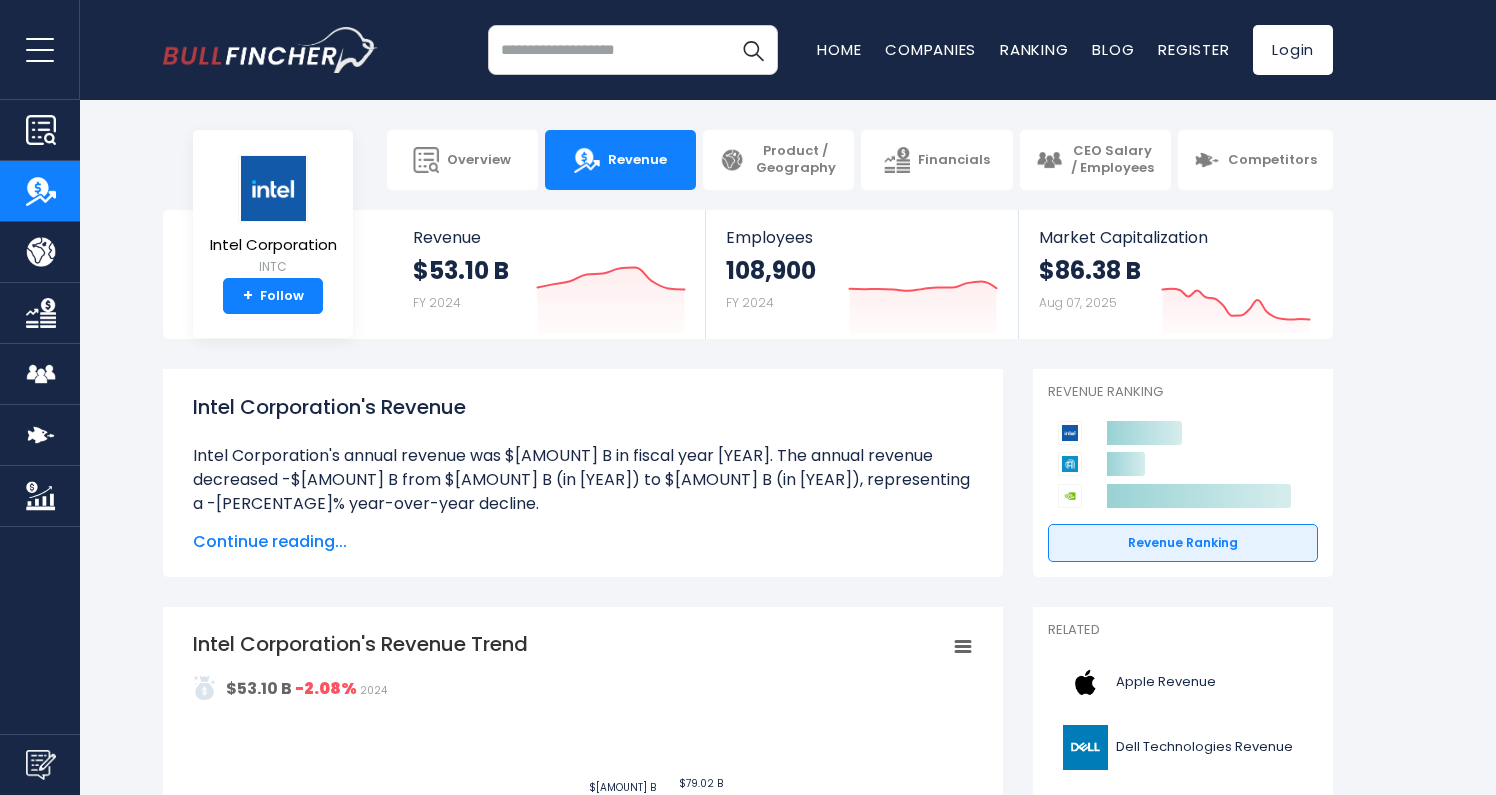 click at bounding box center (41, 130) 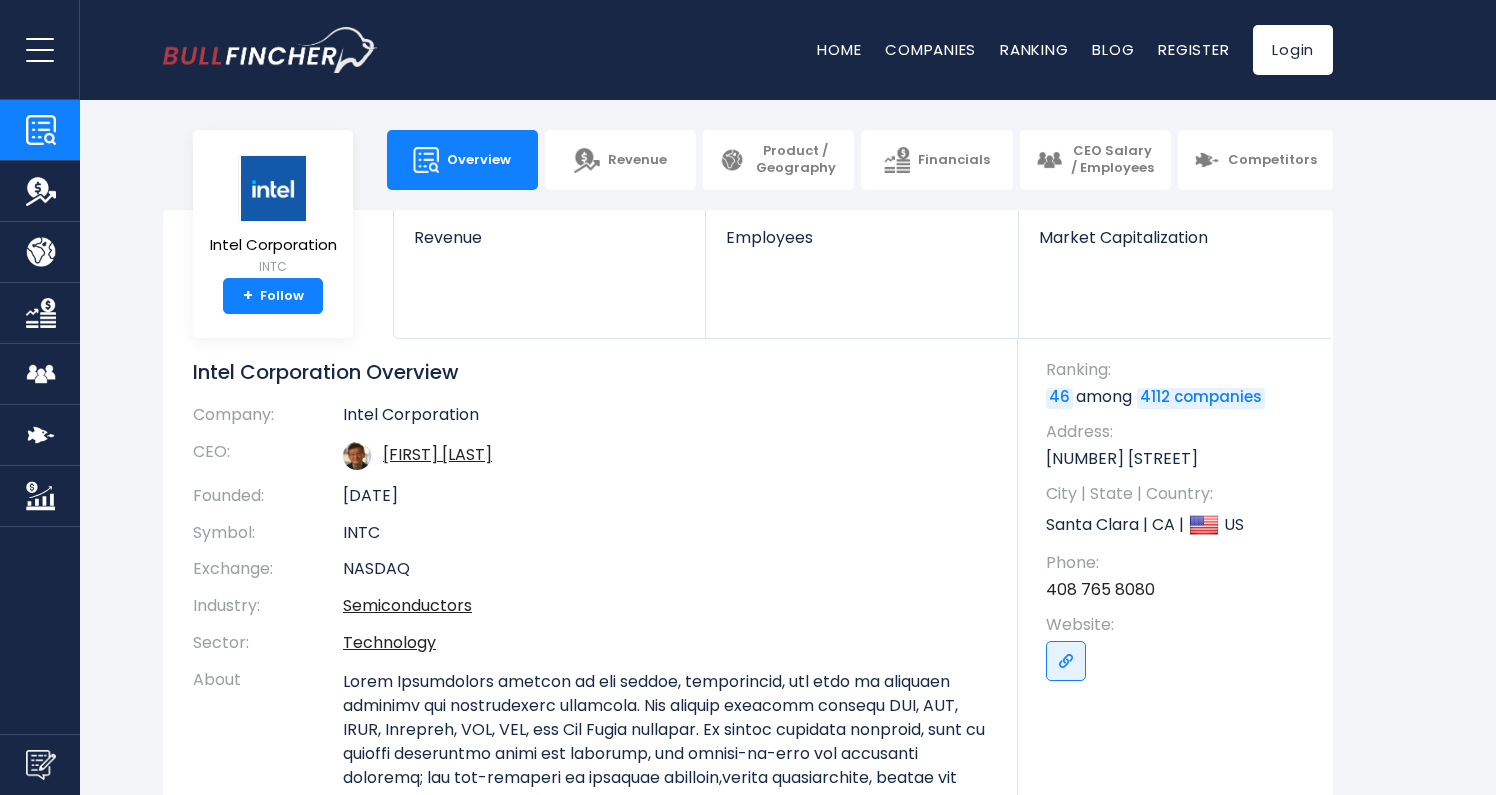 scroll, scrollTop: 0, scrollLeft: 0, axis: both 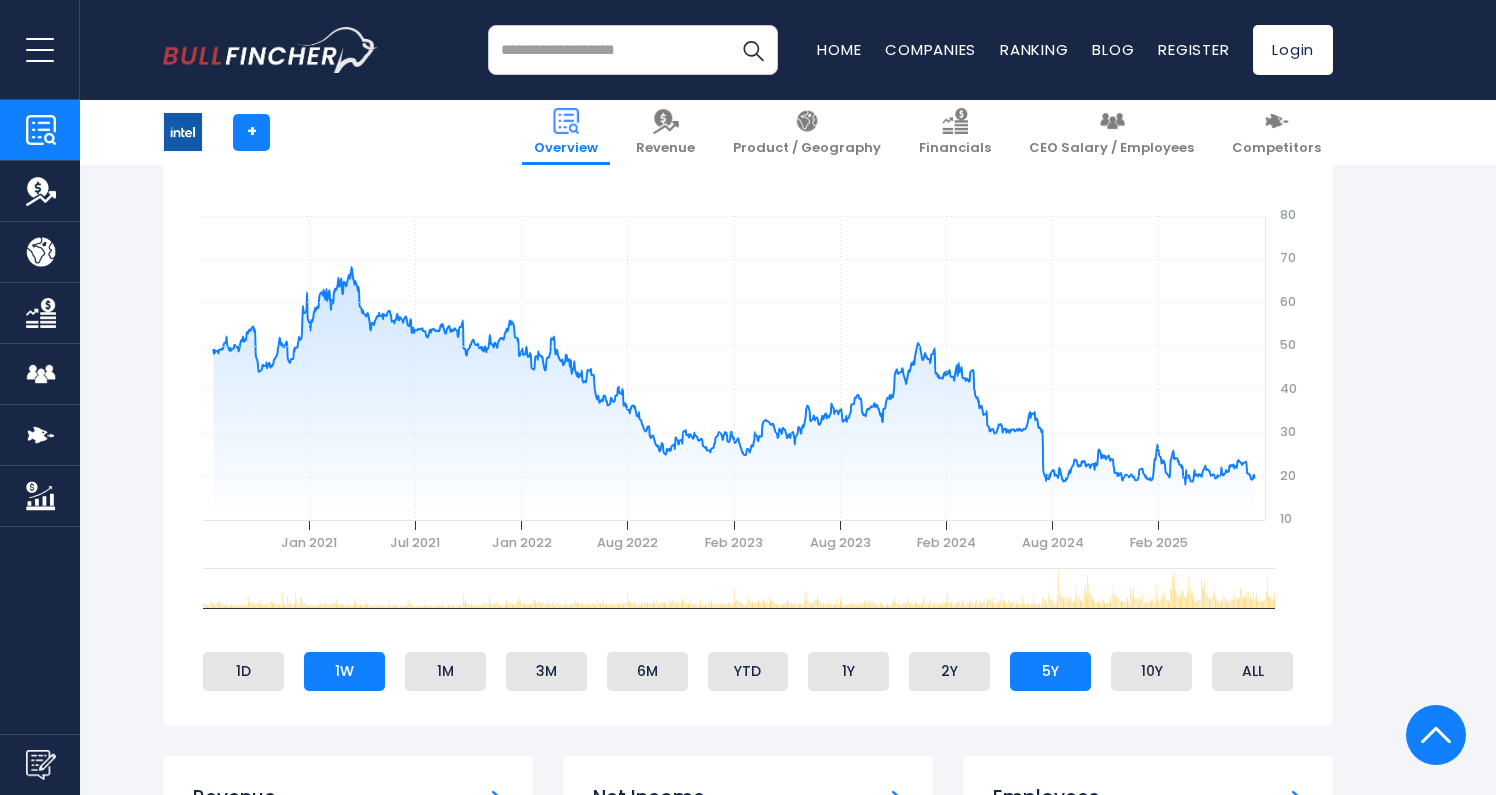 click on "1W" at bounding box center (344, 671) 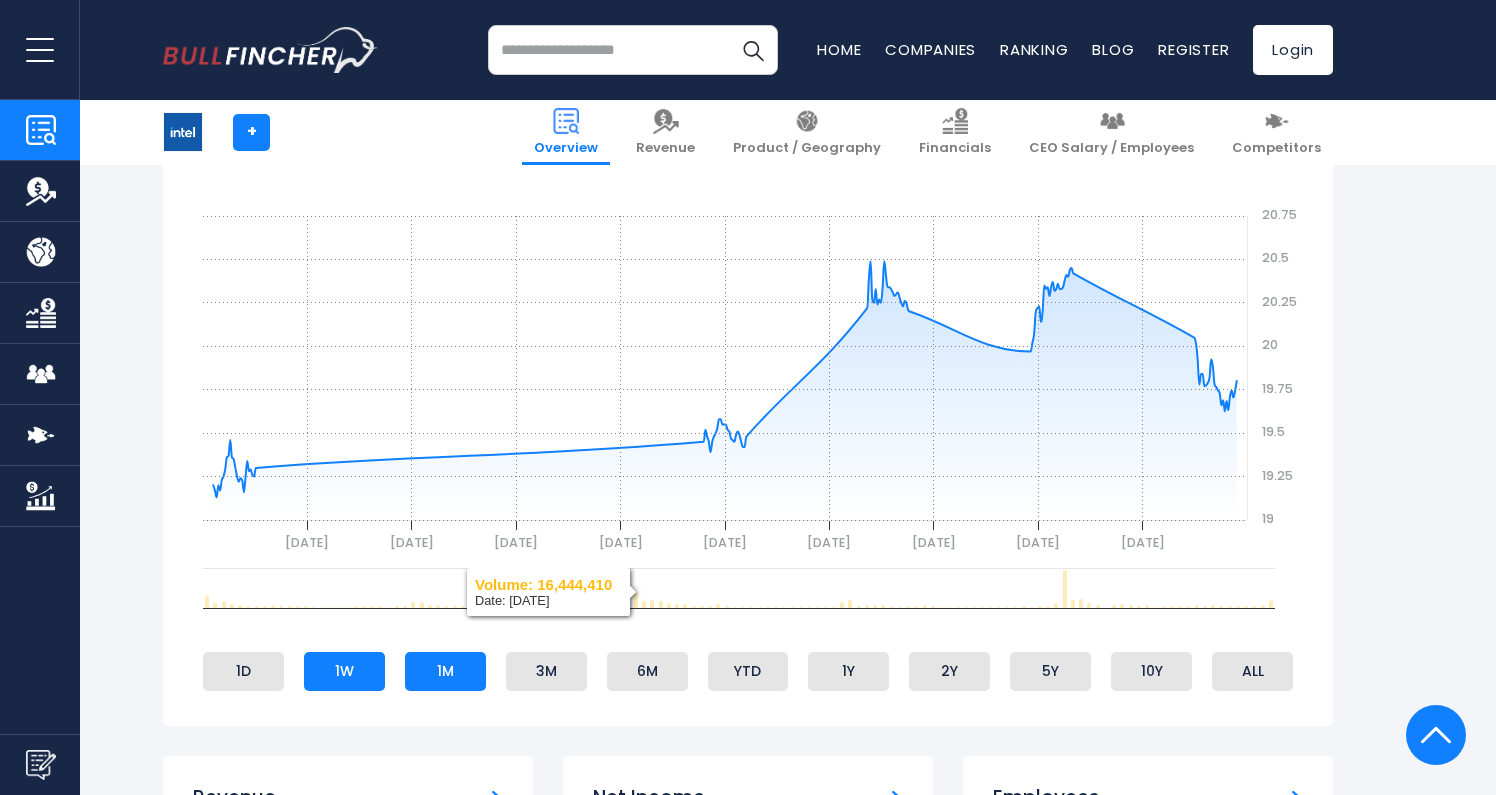 click on "1M" at bounding box center (445, 671) 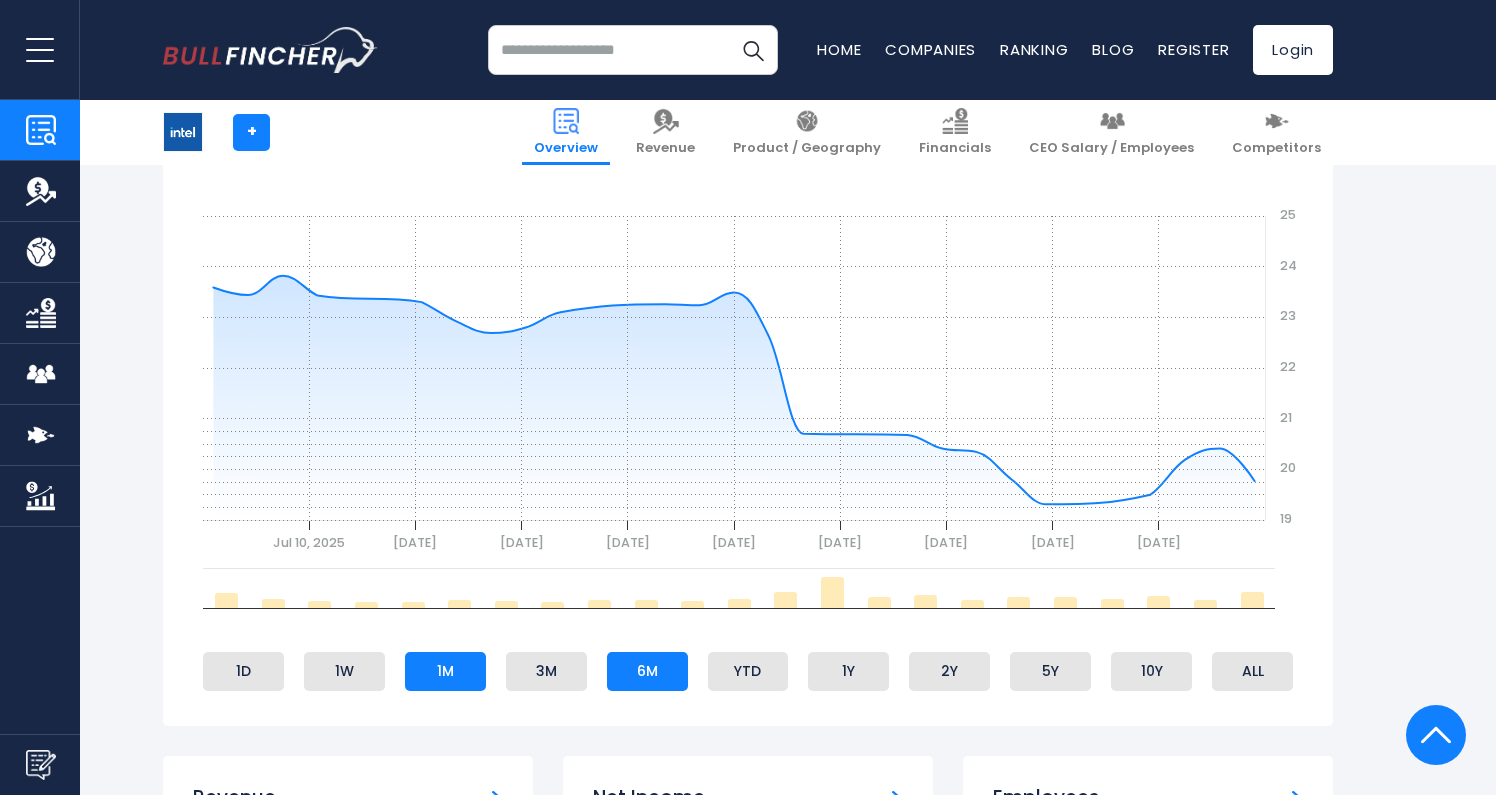 click on "6M" at bounding box center (647, 671) 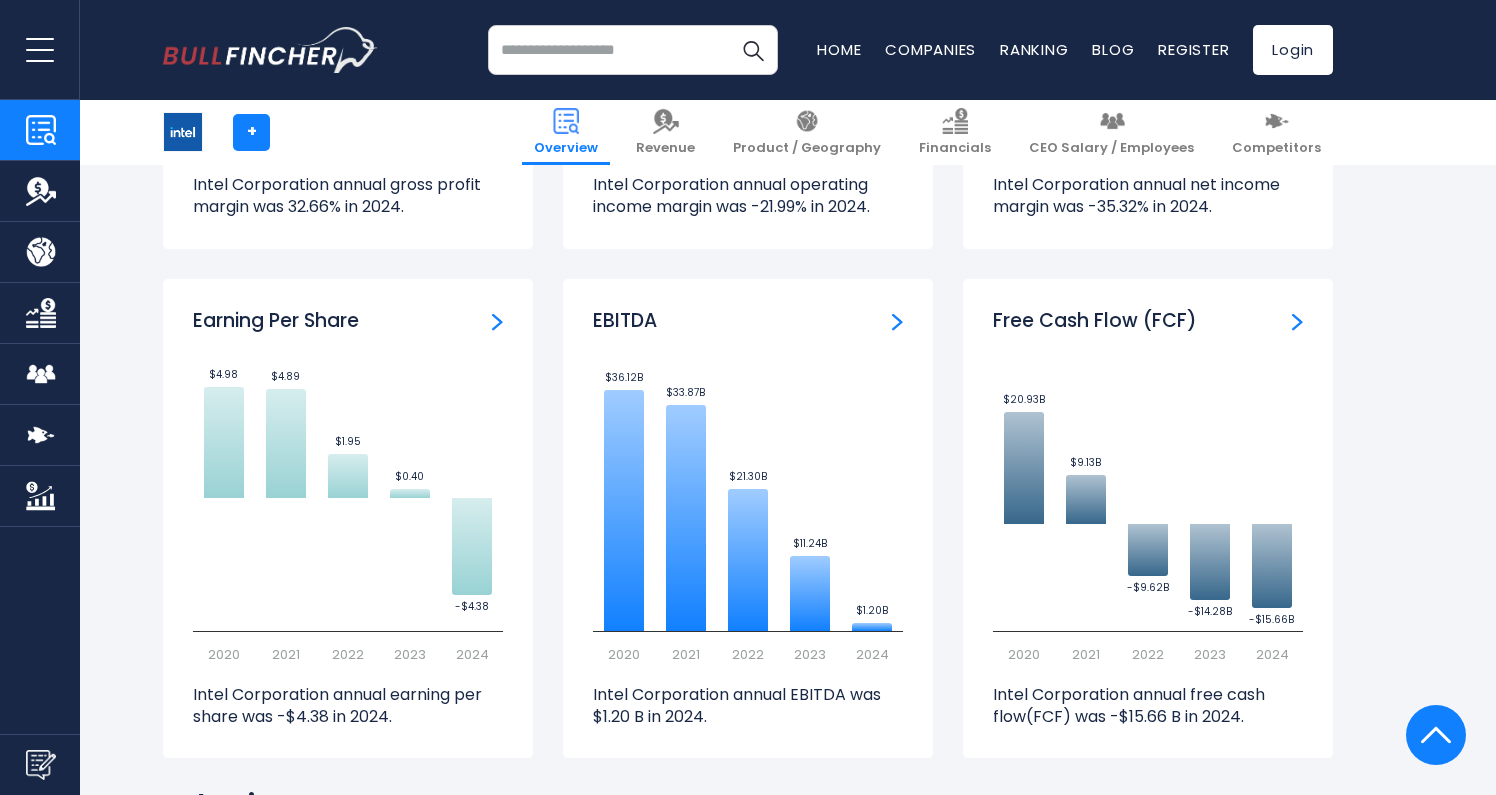 scroll, scrollTop: 5124, scrollLeft: 0, axis: vertical 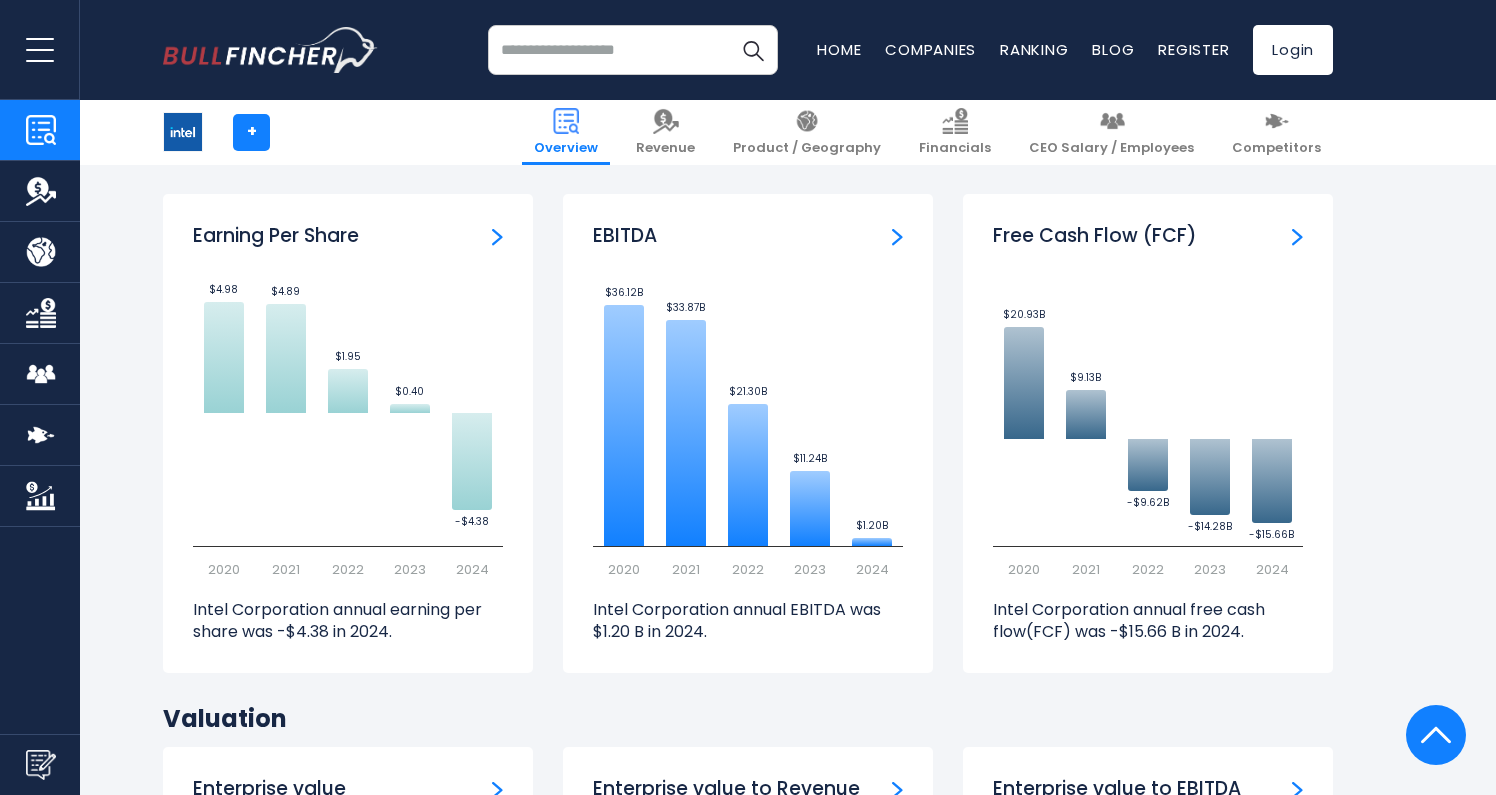 click on "Intel Corporation annual EBITDA was
$1.20 B in
2024." at bounding box center [748, 621] 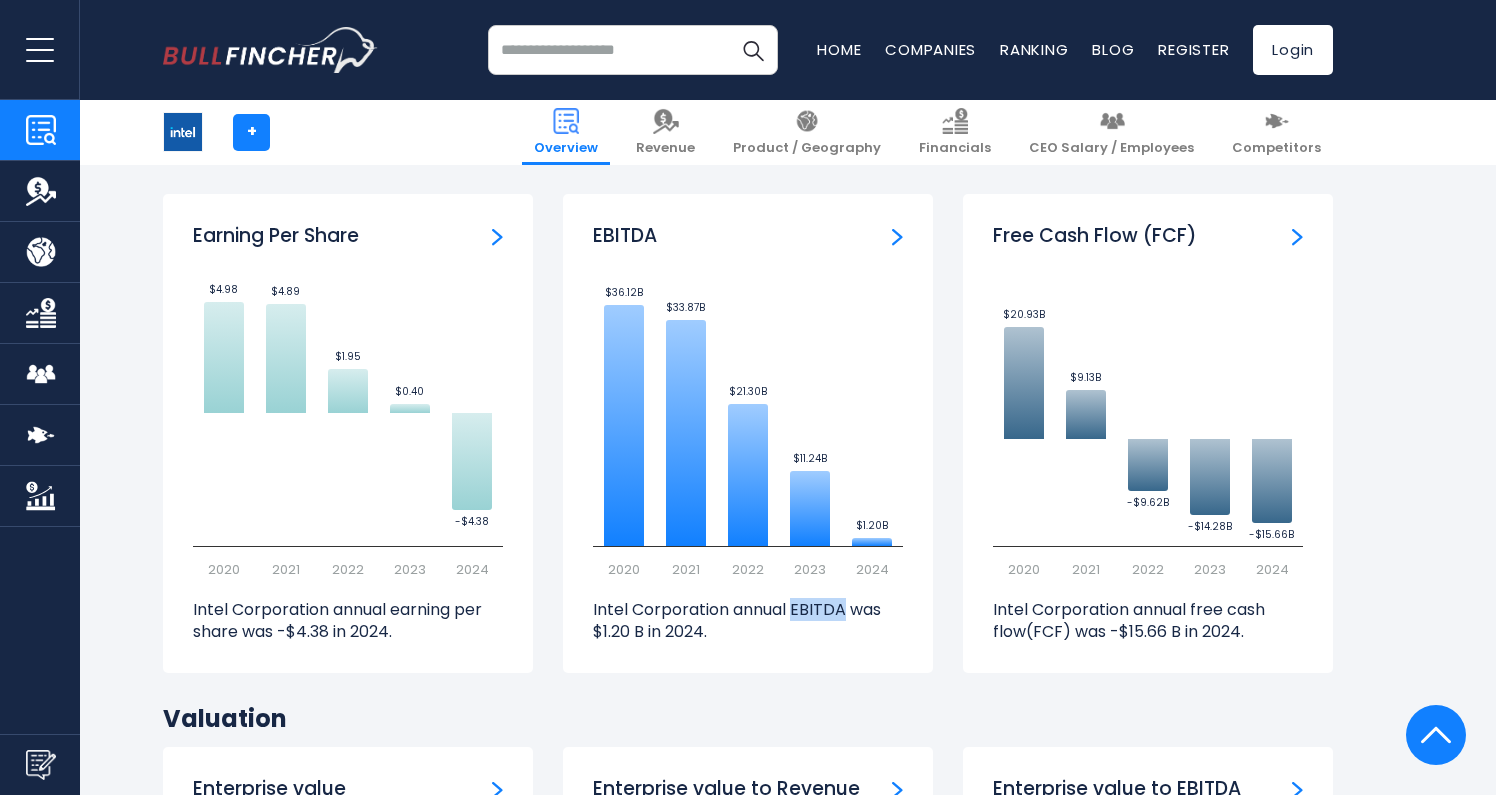 click on "Intel Corporation annual EBITDA was
$1.20 B in
2024." at bounding box center [748, 621] 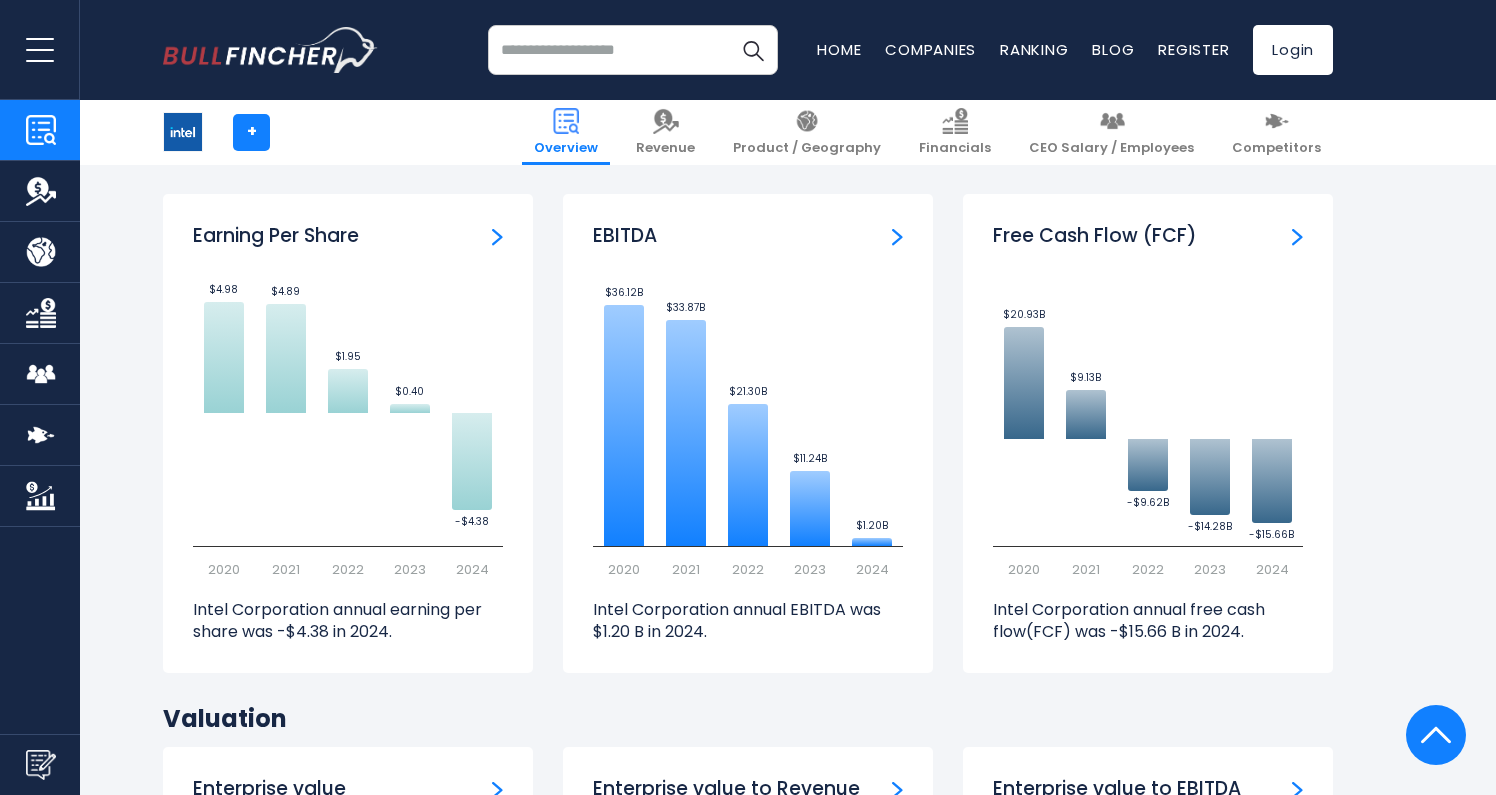 click on "Free Cash Flow (FCF)
Created with Highcharts 12.1.2 $20.93B ​ $20.93B $9.13B ​ $9.13B -$9.62B ​ -$9.62B -$14.28B ​ -$14.28B -$15.66B ​ -$15.66B 2020 2021 2022 2023 2024
2020
20931000000.00
2021
9127000000.00
2022" at bounding box center [1148, 448] 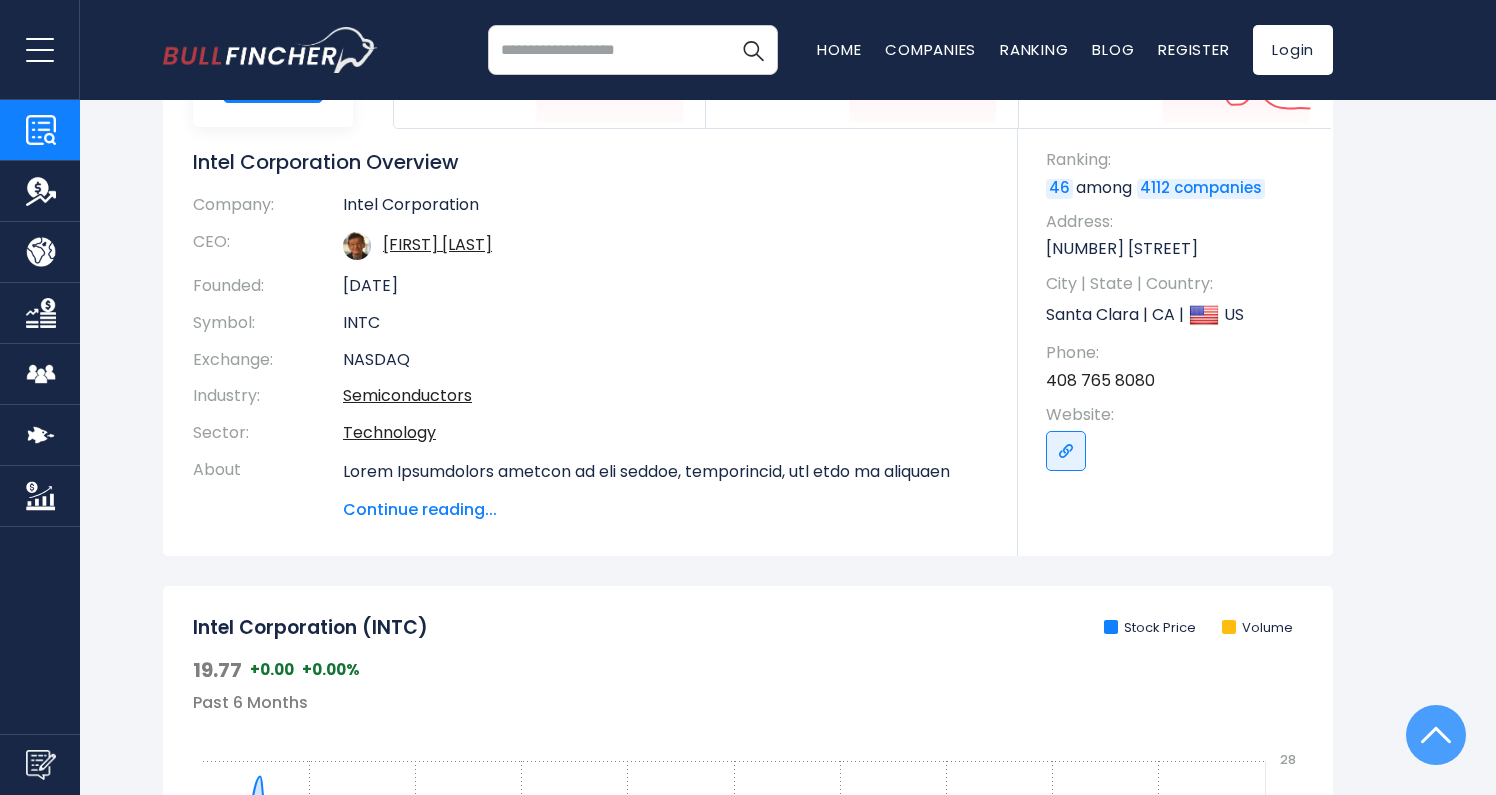 scroll, scrollTop: 0, scrollLeft: 0, axis: both 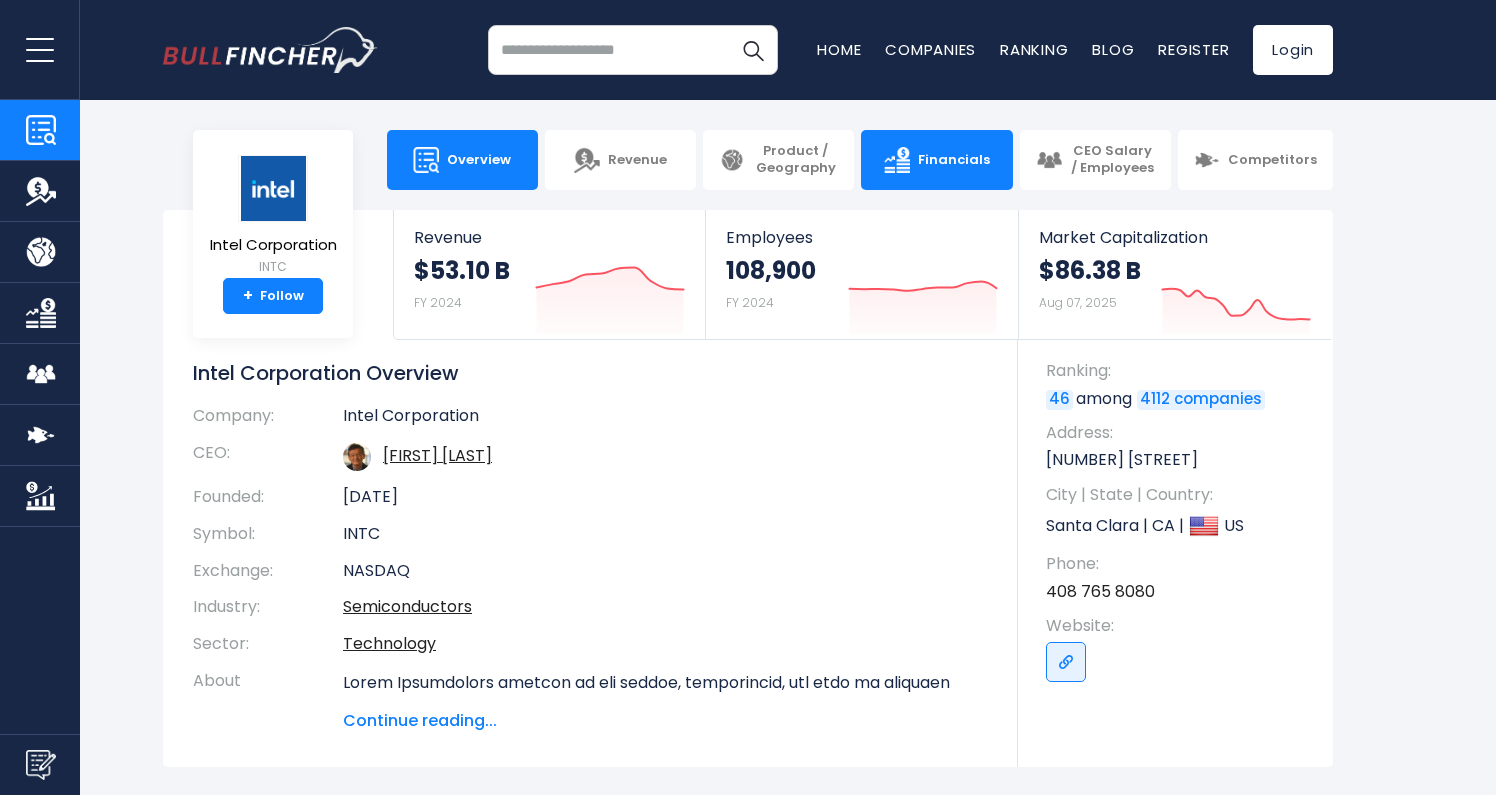 click on "Financials" at bounding box center (954, 160) 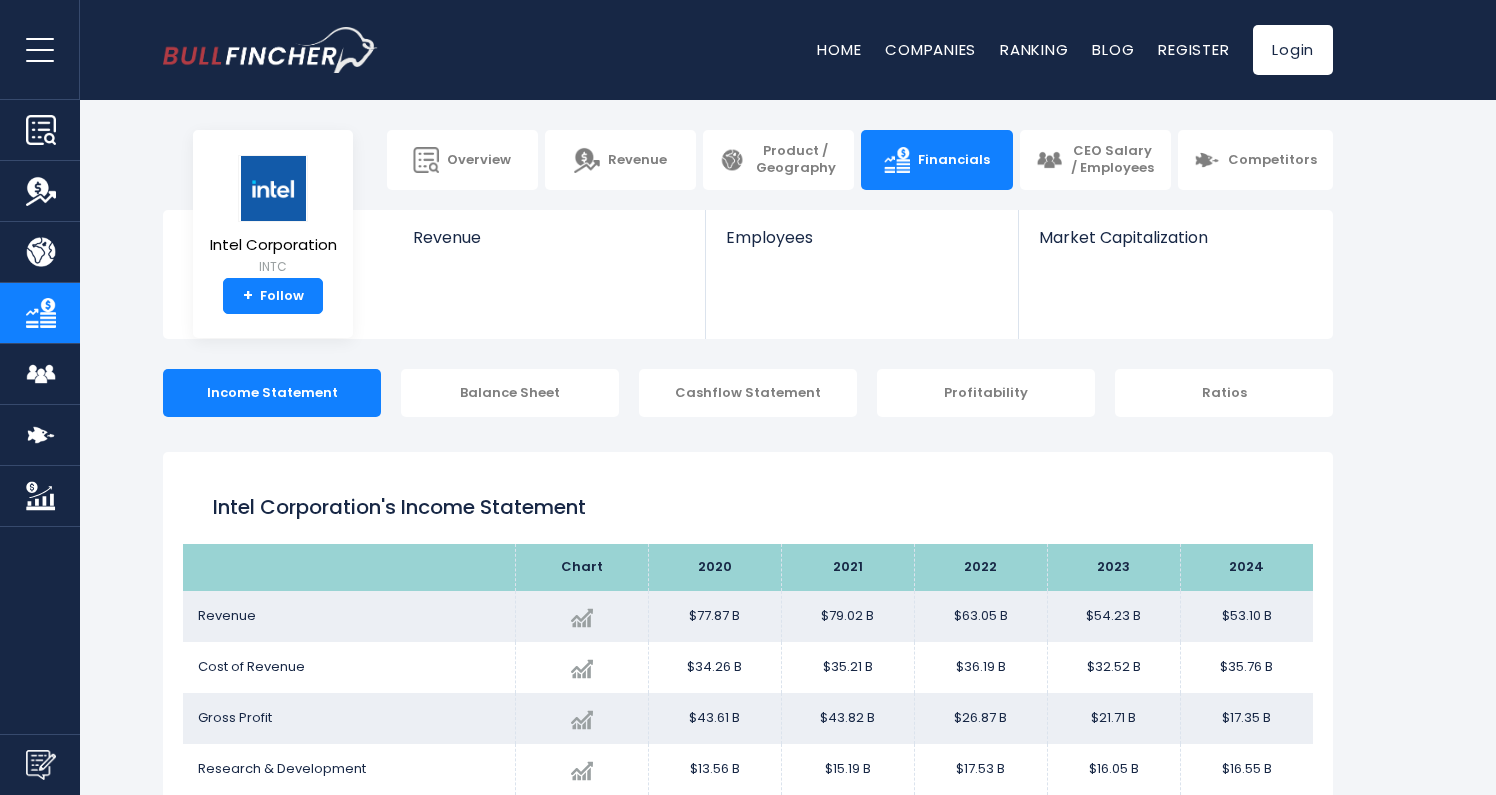 scroll, scrollTop: 0, scrollLeft: 0, axis: both 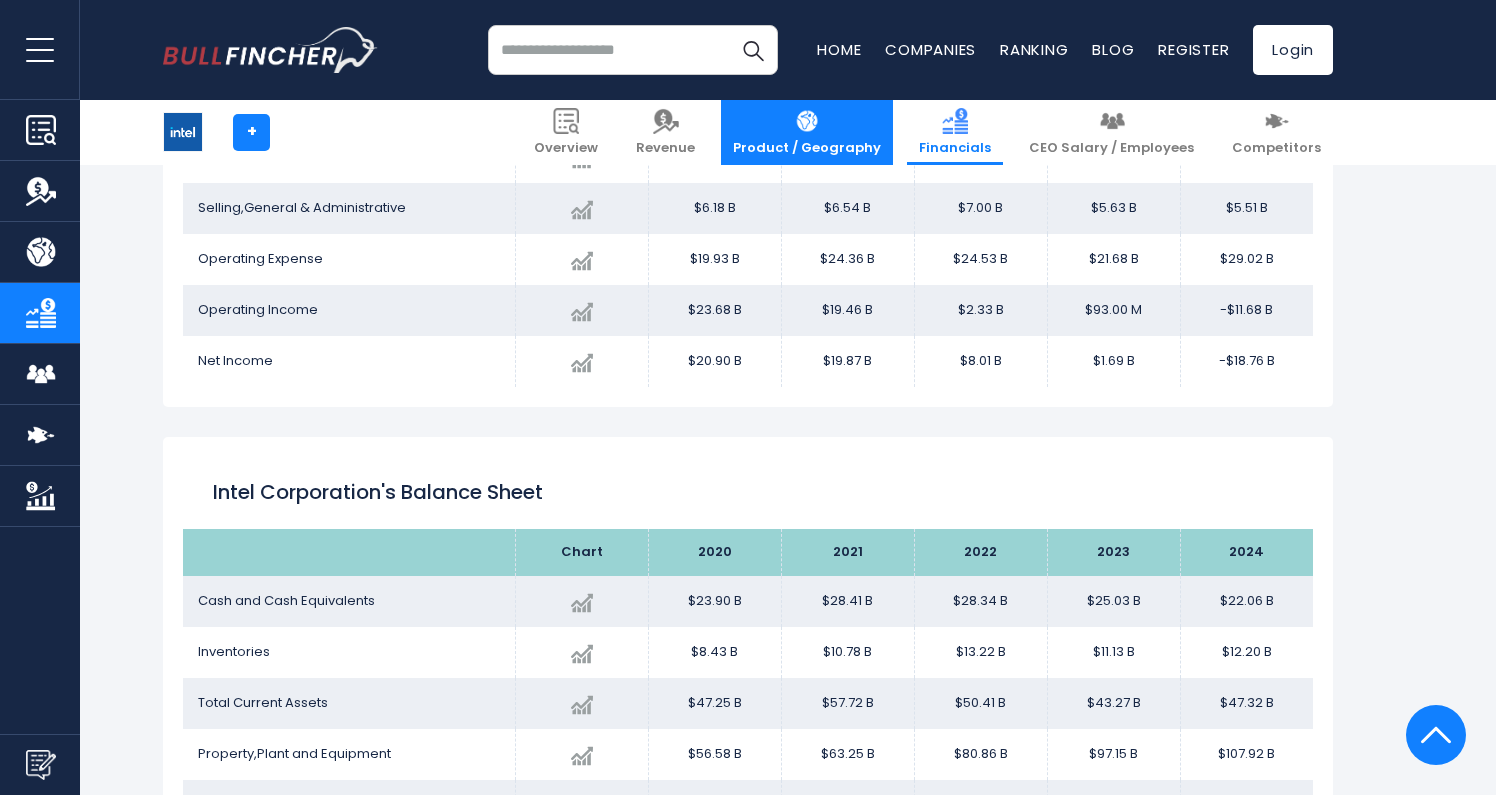 click on "Product / Geography" at bounding box center (807, 132) 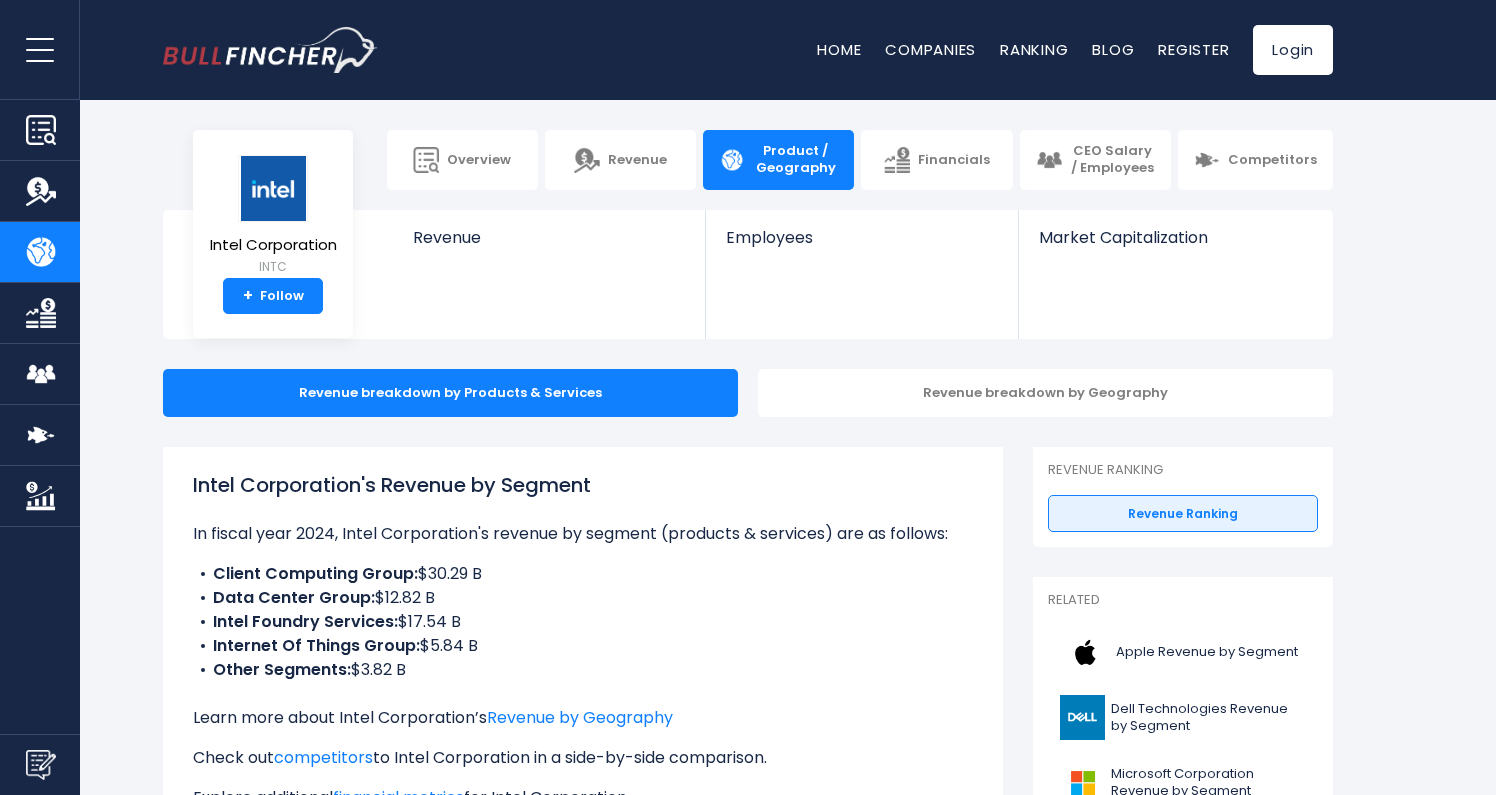 scroll, scrollTop: 0, scrollLeft: 0, axis: both 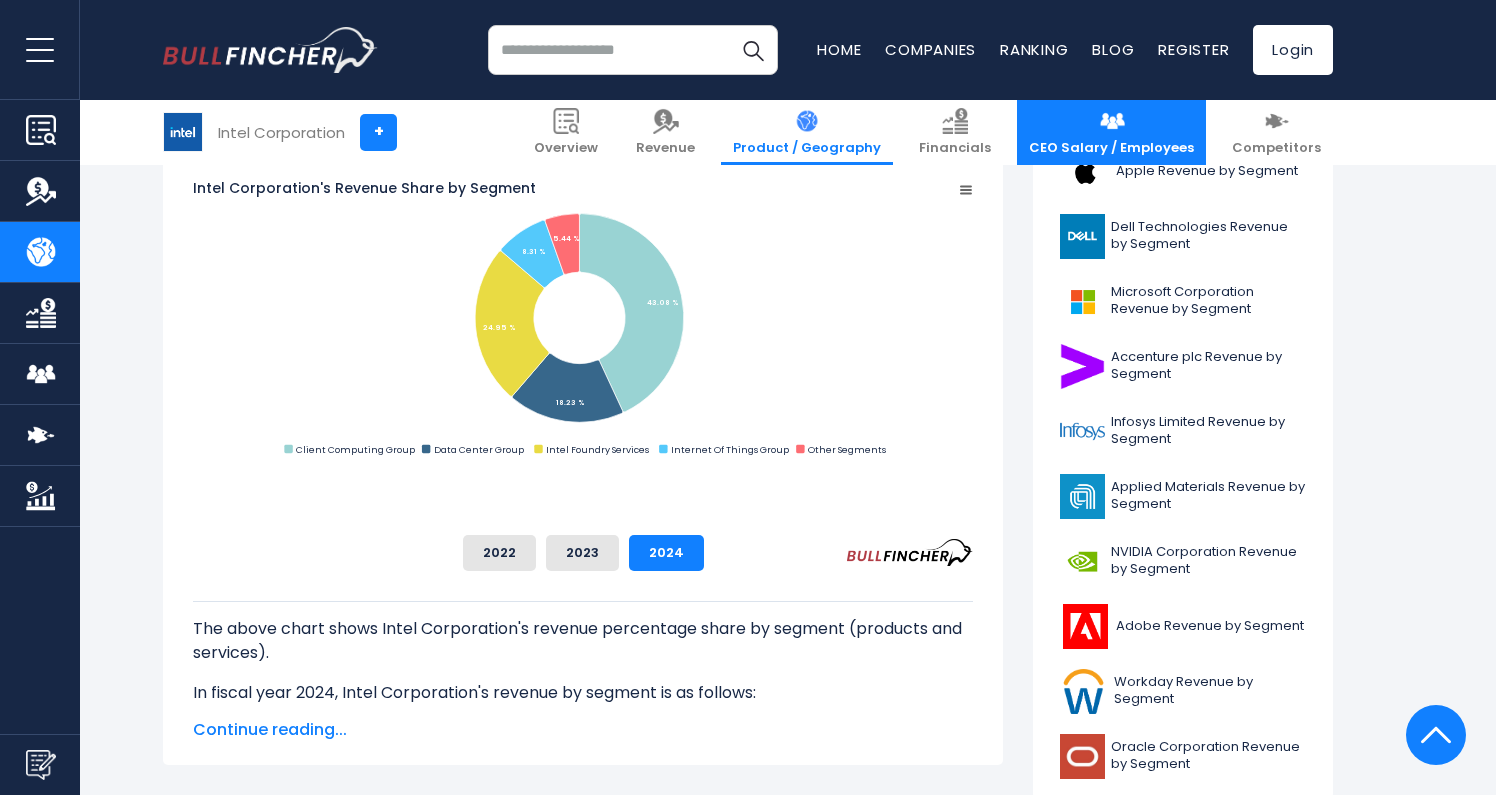 click on "CEO Salary / Employees" at bounding box center (1111, 148) 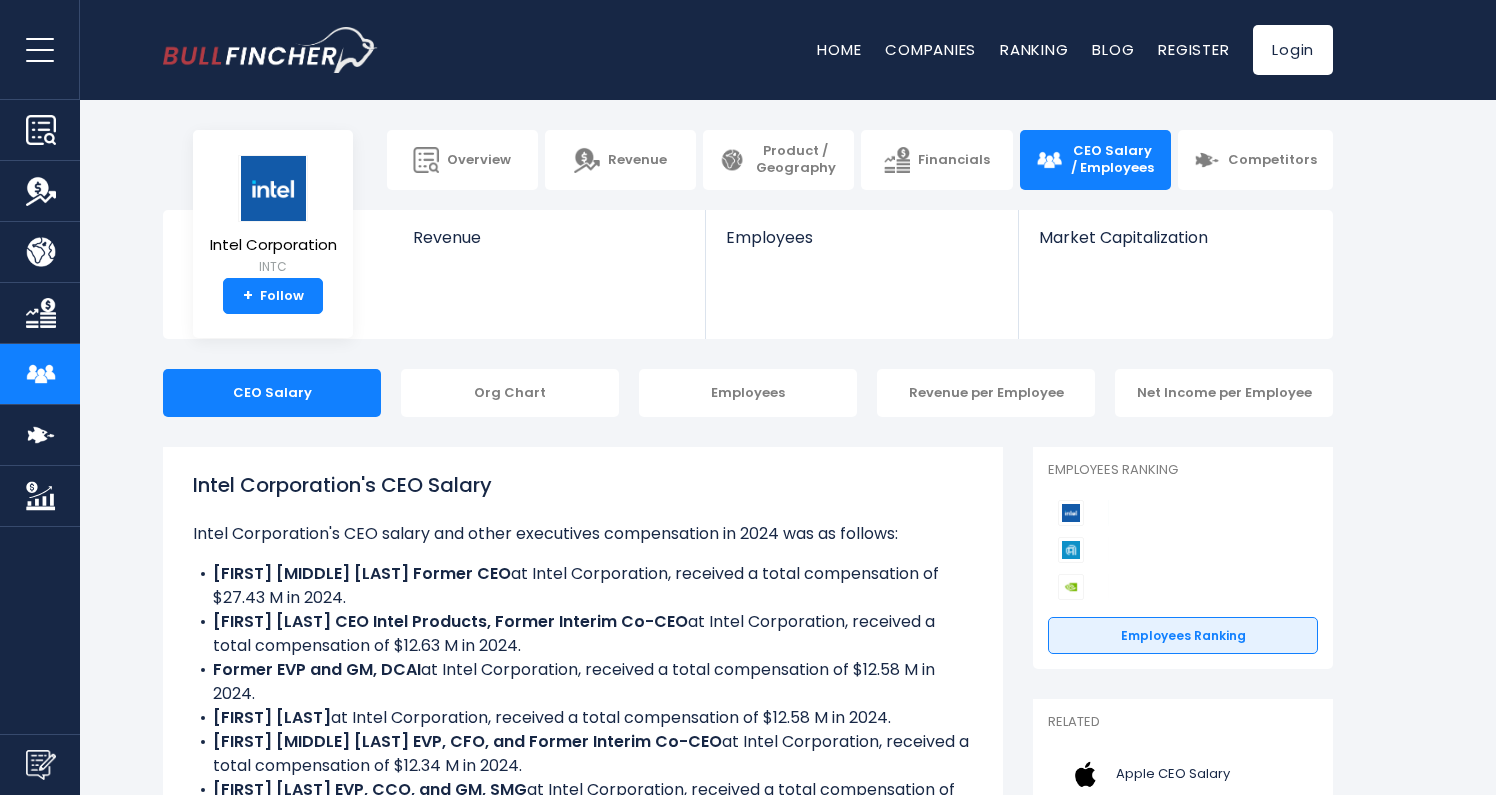 scroll, scrollTop: 0, scrollLeft: 0, axis: both 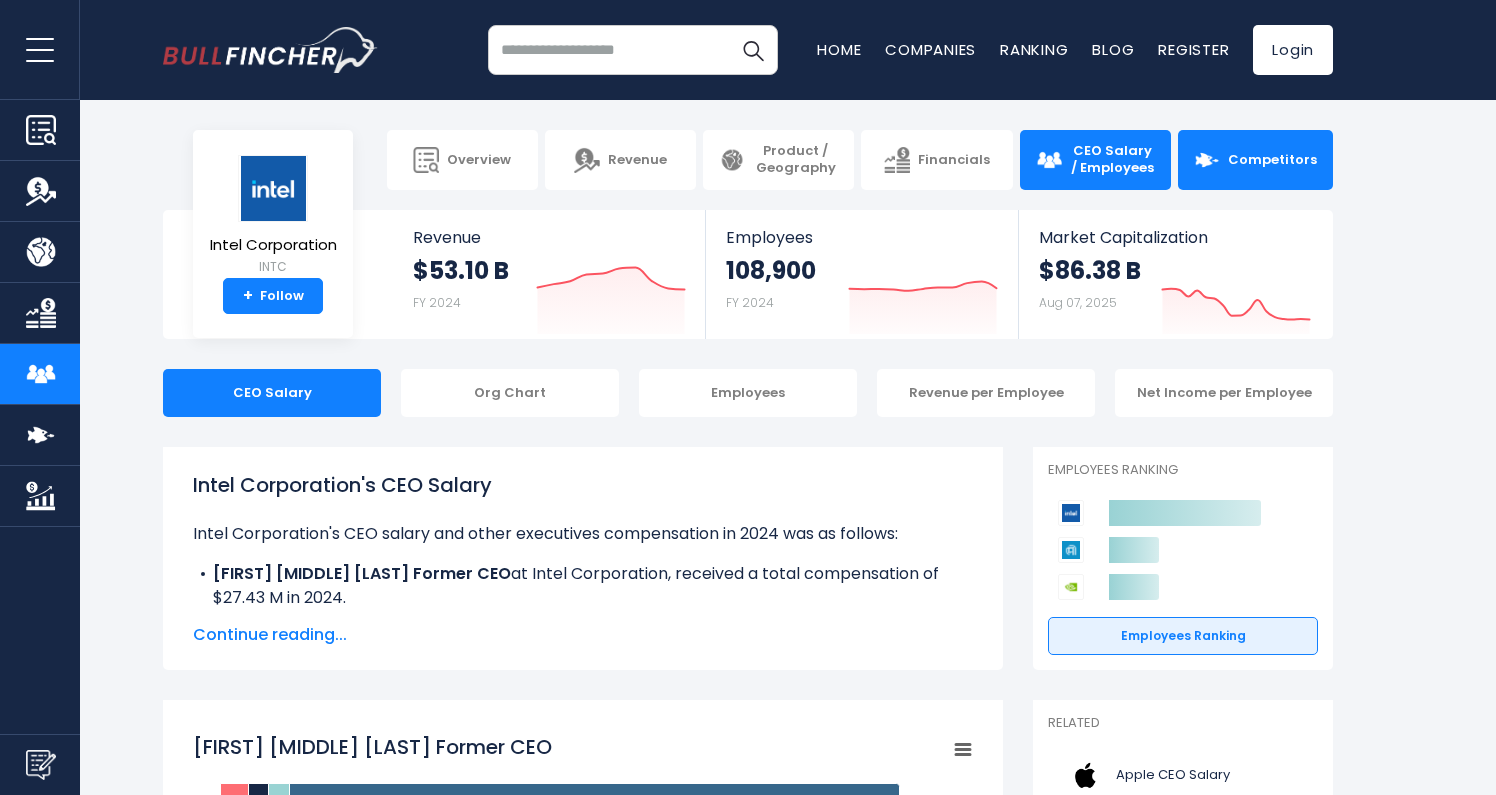 click on "Competitors" at bounding box center (1272, 160) 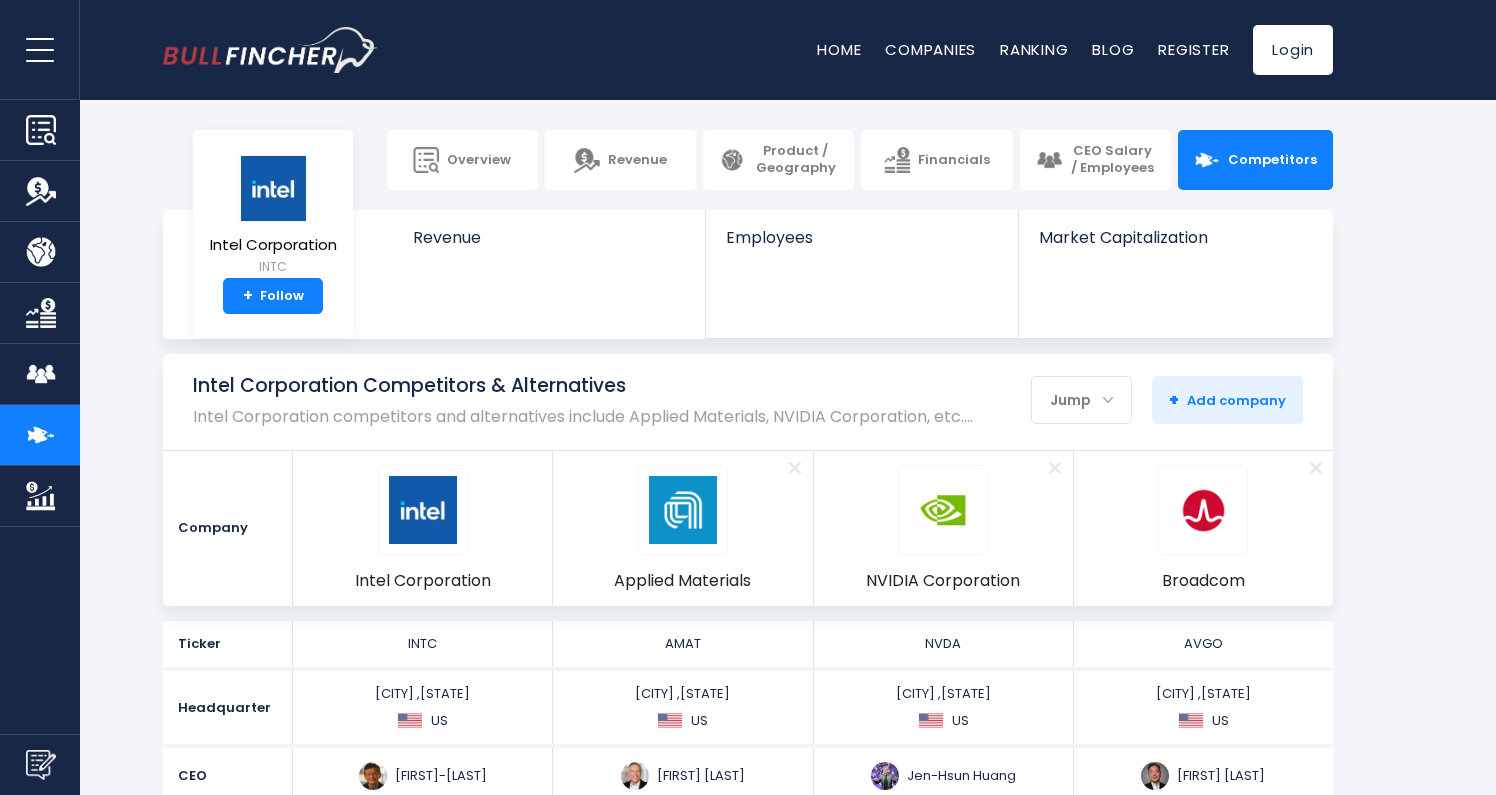 scroll, scrollTop: 0, scrollLeft: 0, axis: both 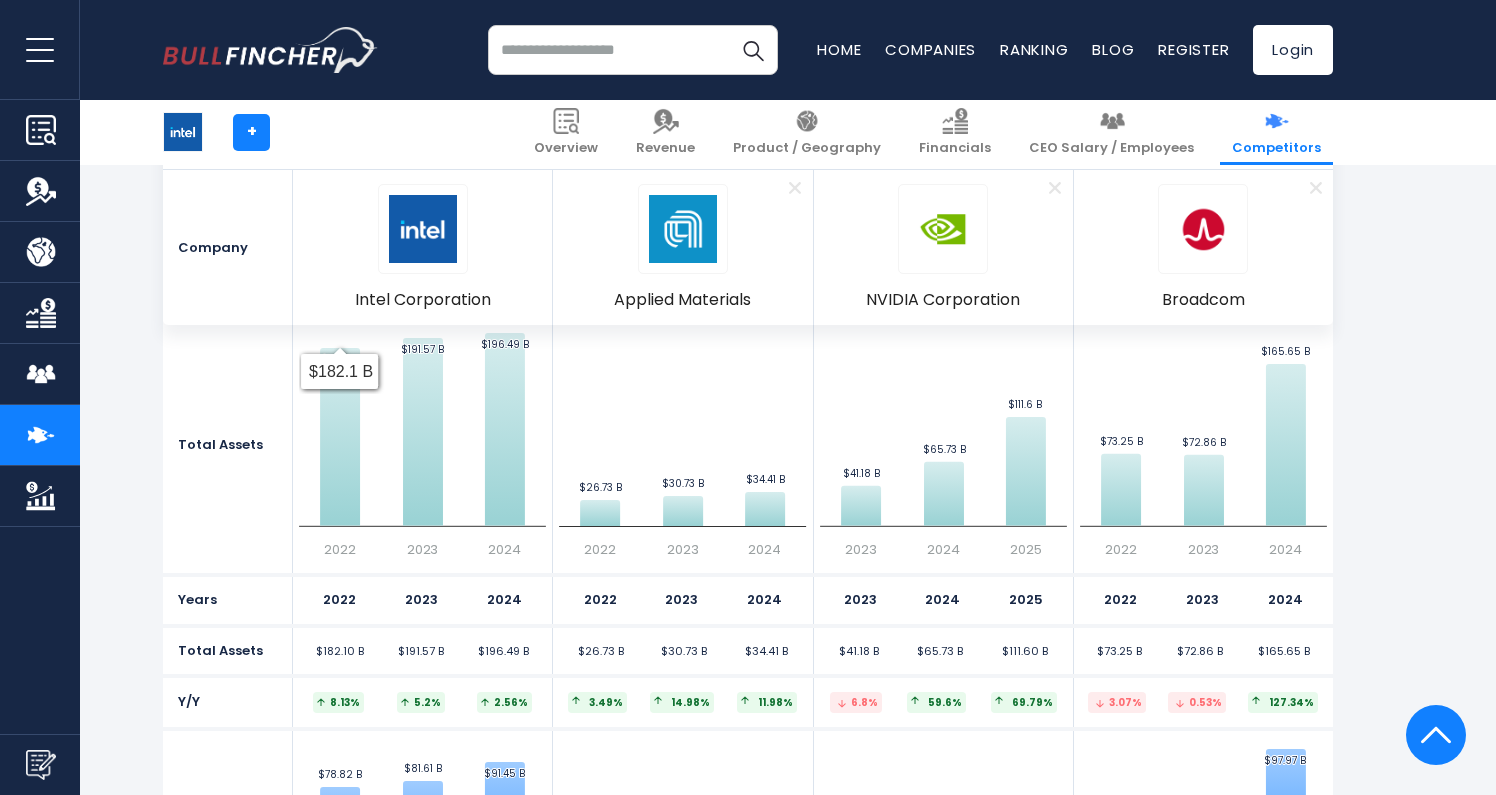 click at bounding box center (41, 496) 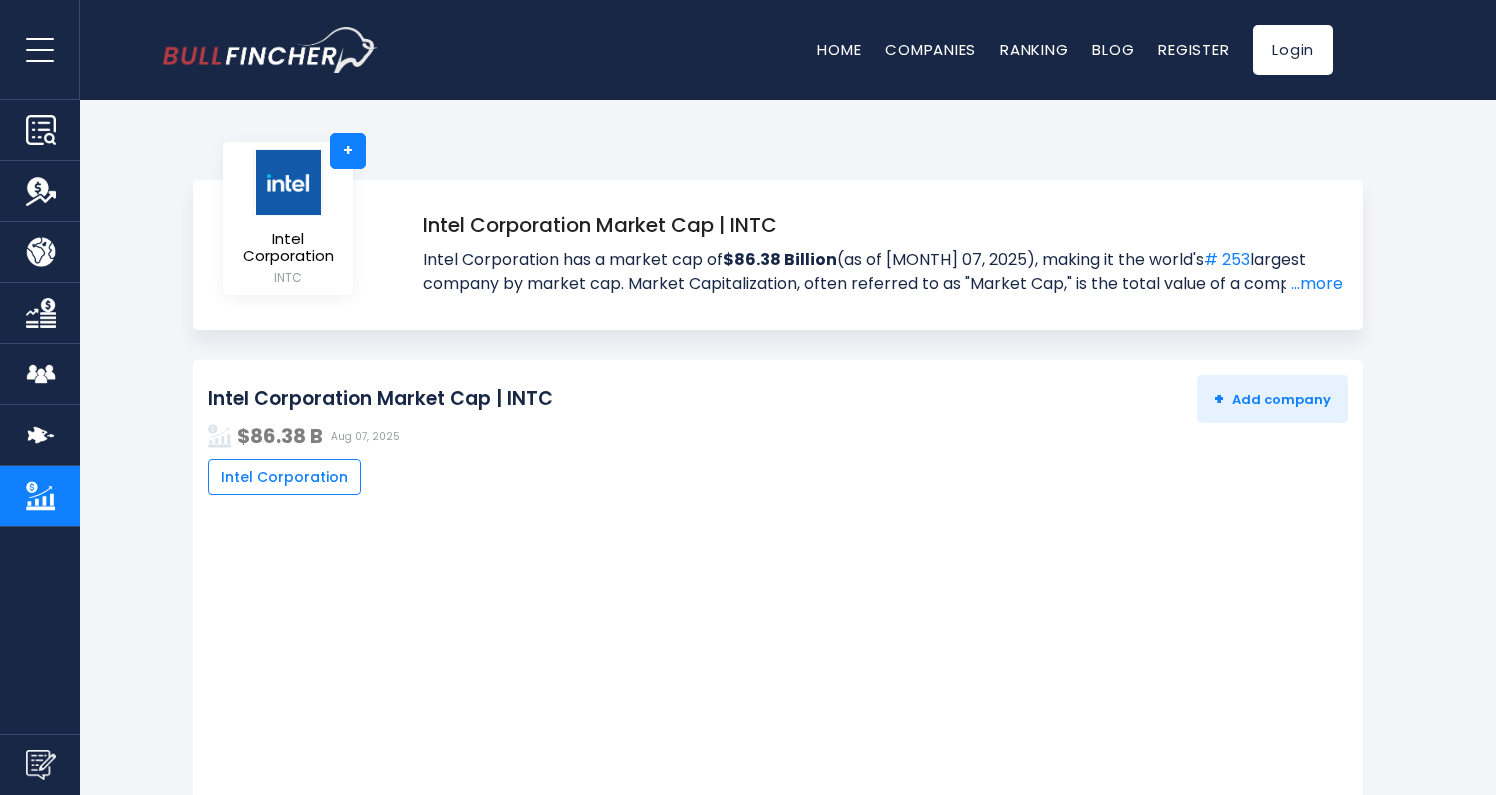 scroll, scrollTop: 0, scrollLeft: 0, axis: both 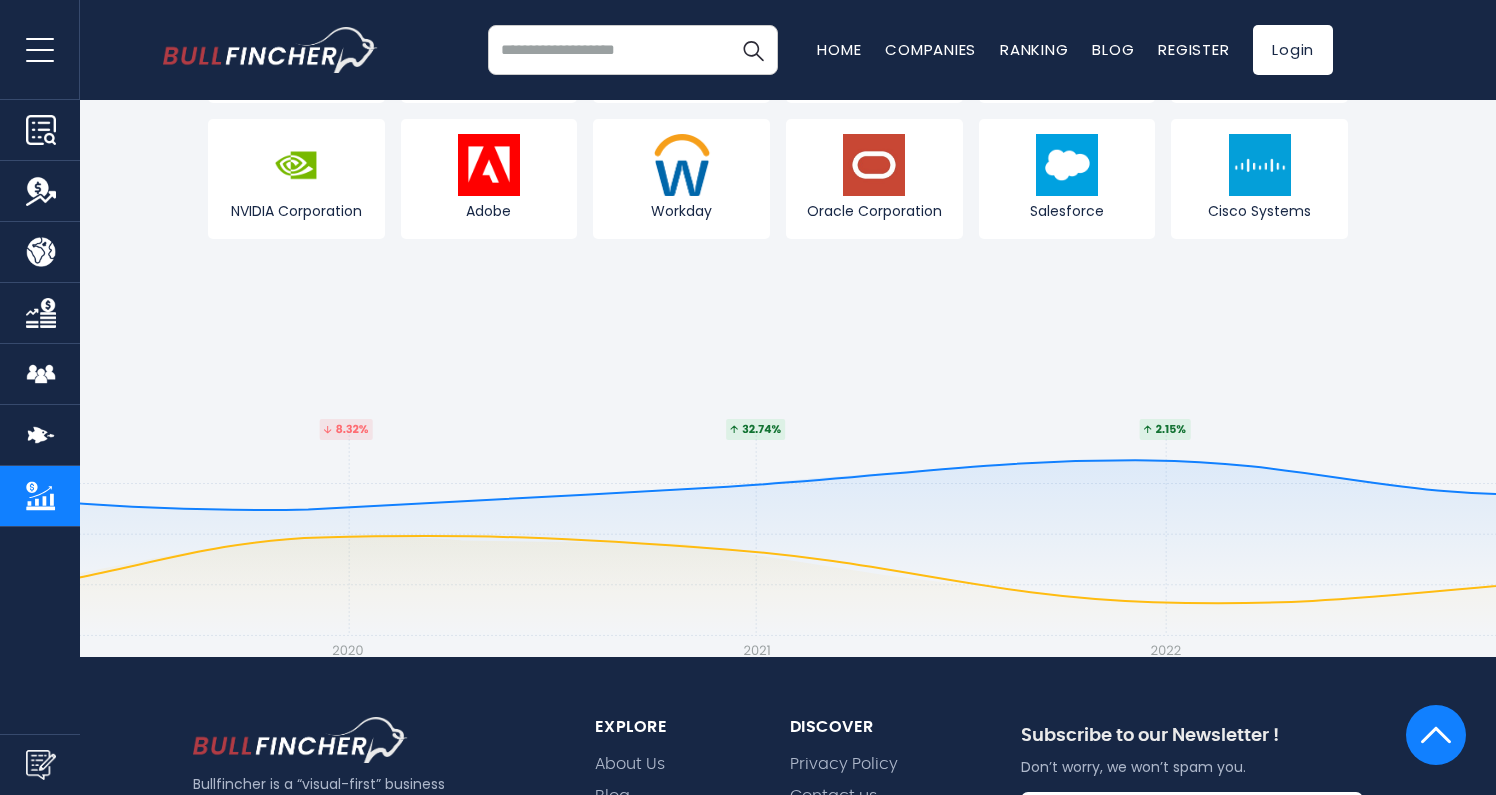 click at bounding box center (40, 49) 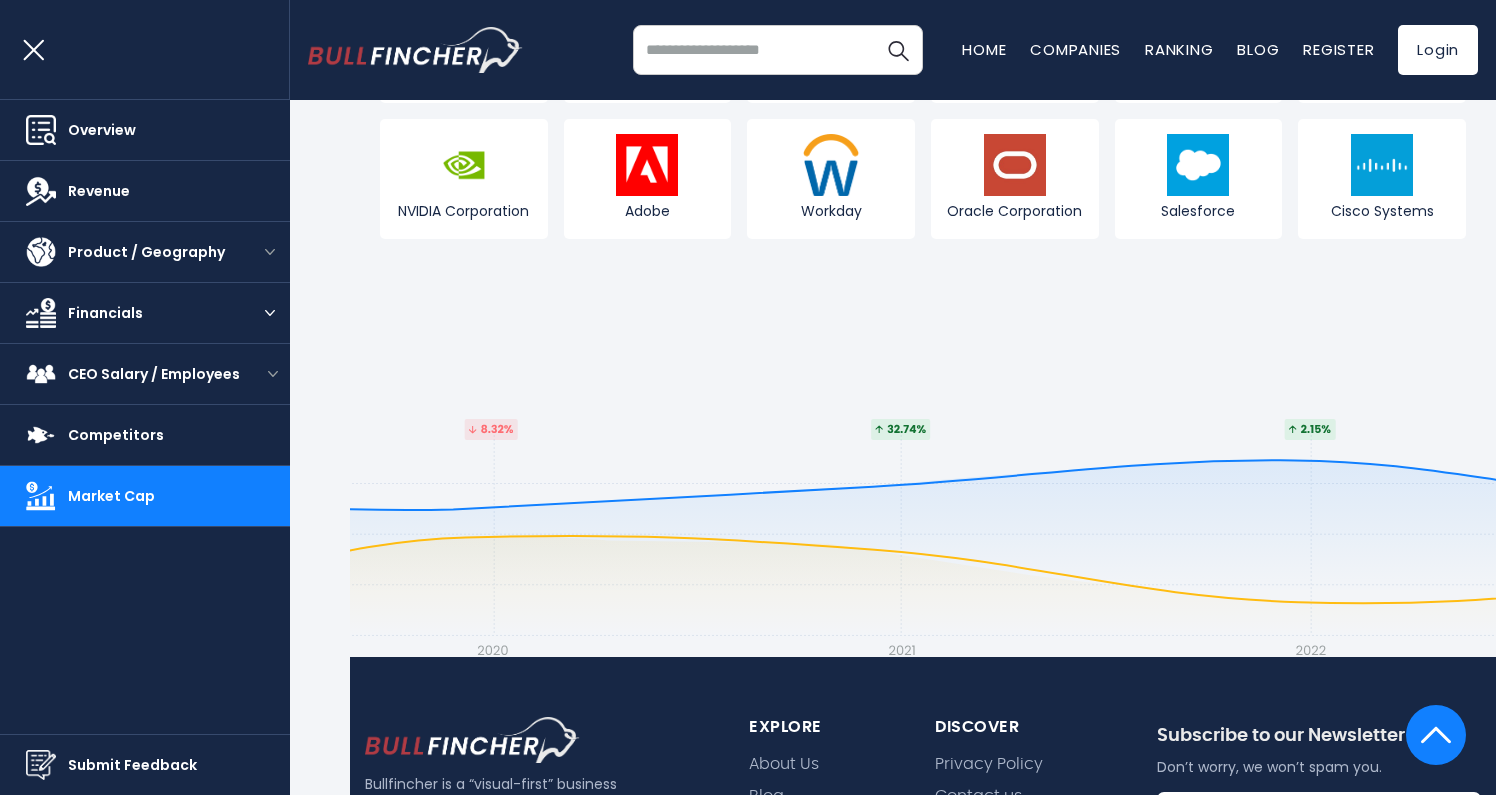click at bounding box center (270, 313) 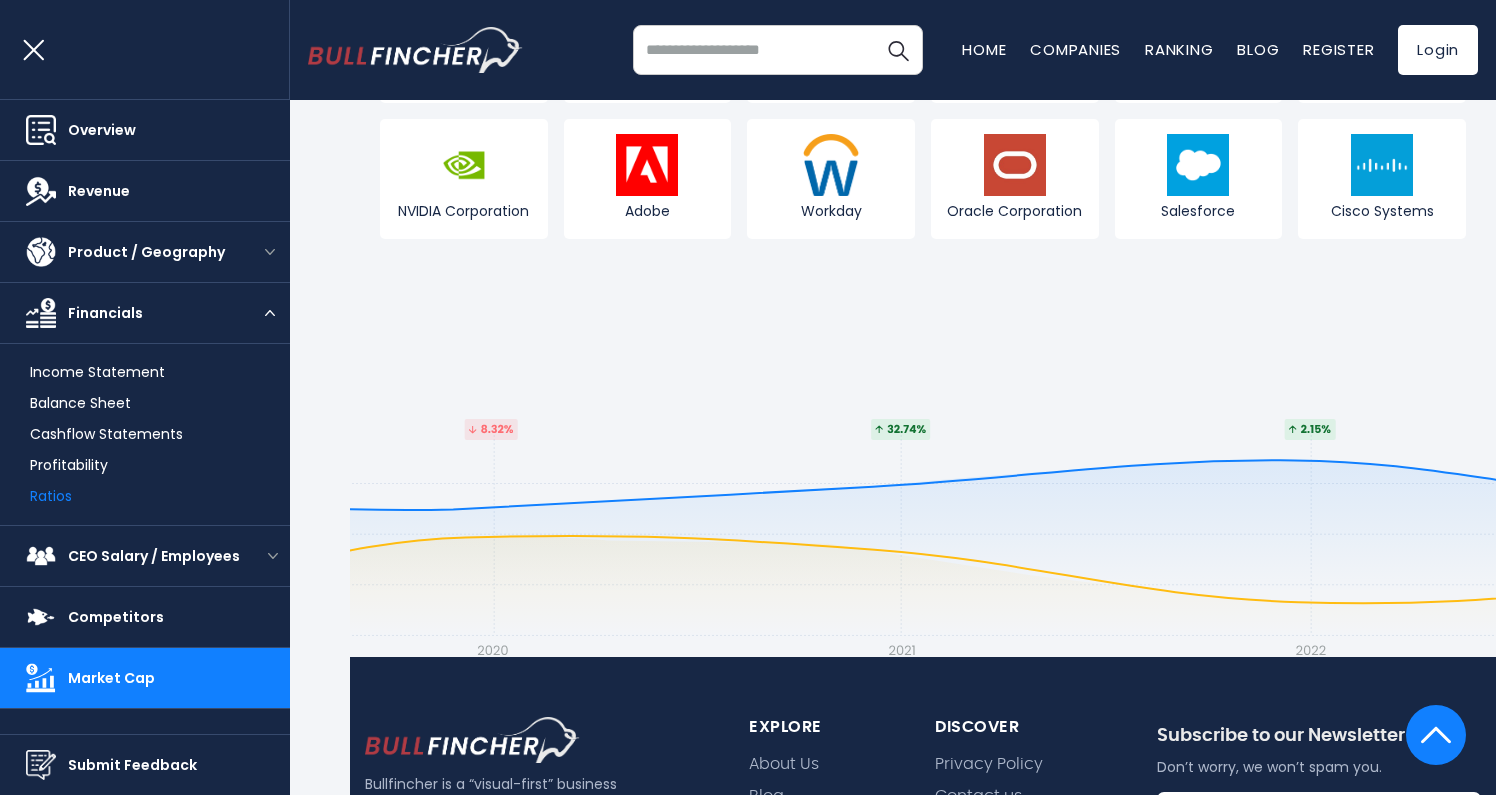 click on "Ratios" at bounding box center [51, 496] 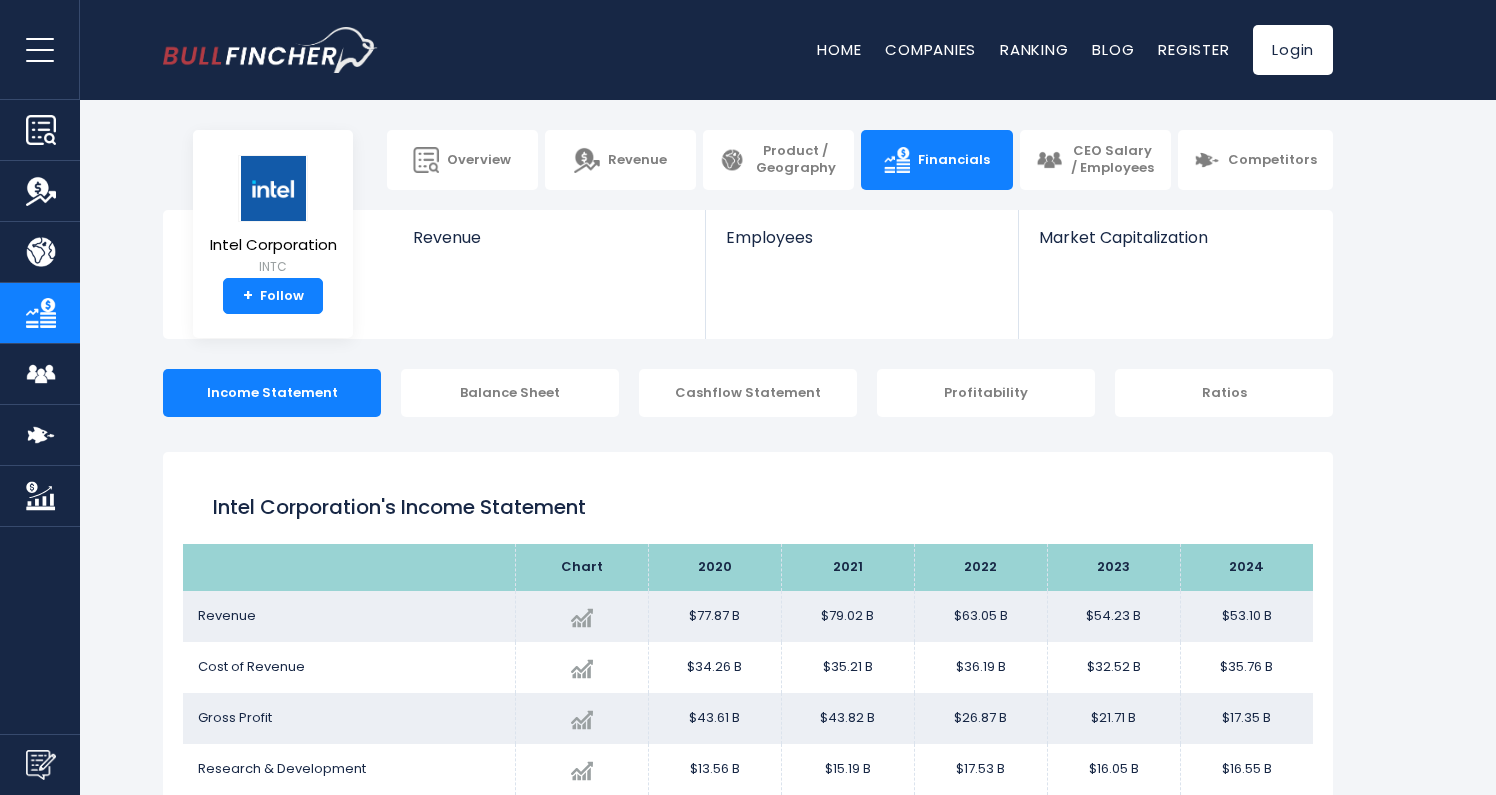 scroll, scrollTop: 0, scrollLeft: 0, axis: both 